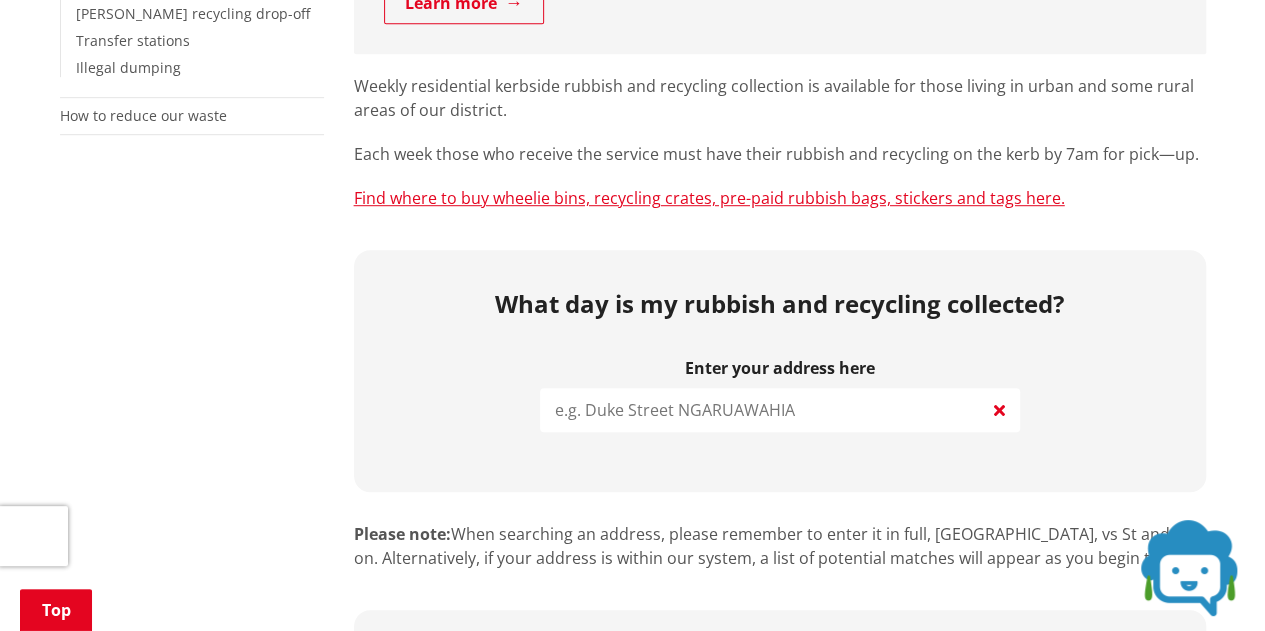 scroll, scrollTop: 600, scrollLeft: 0, axis: vertical 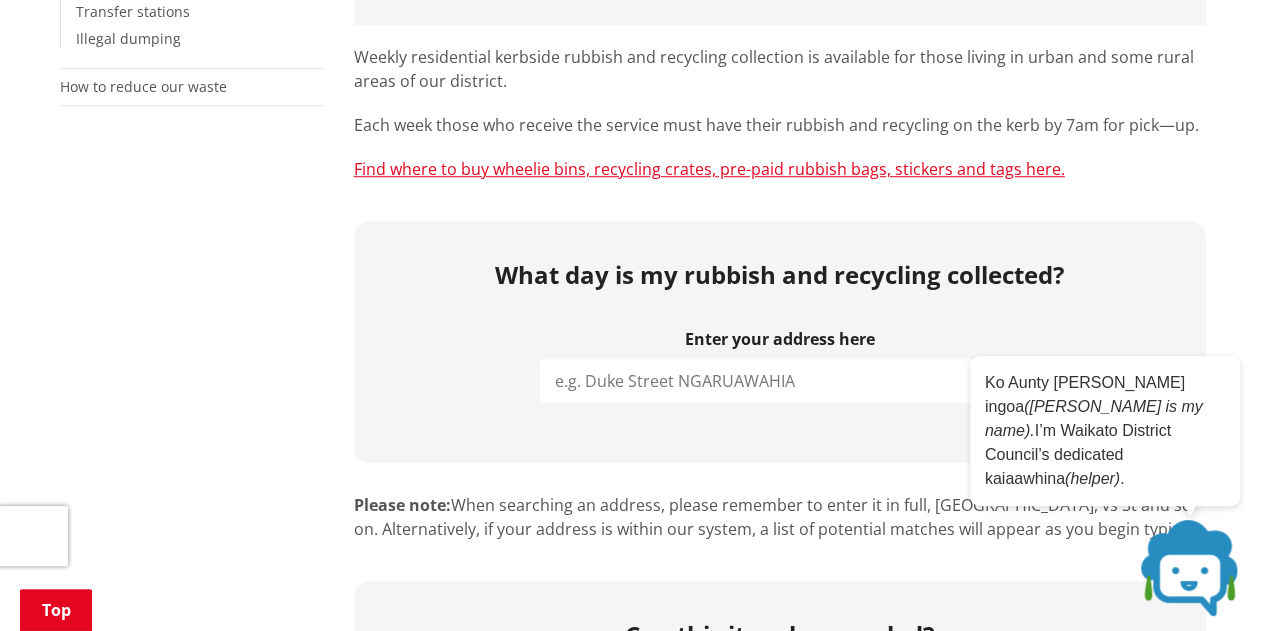 click at bounding box center (780, 381) 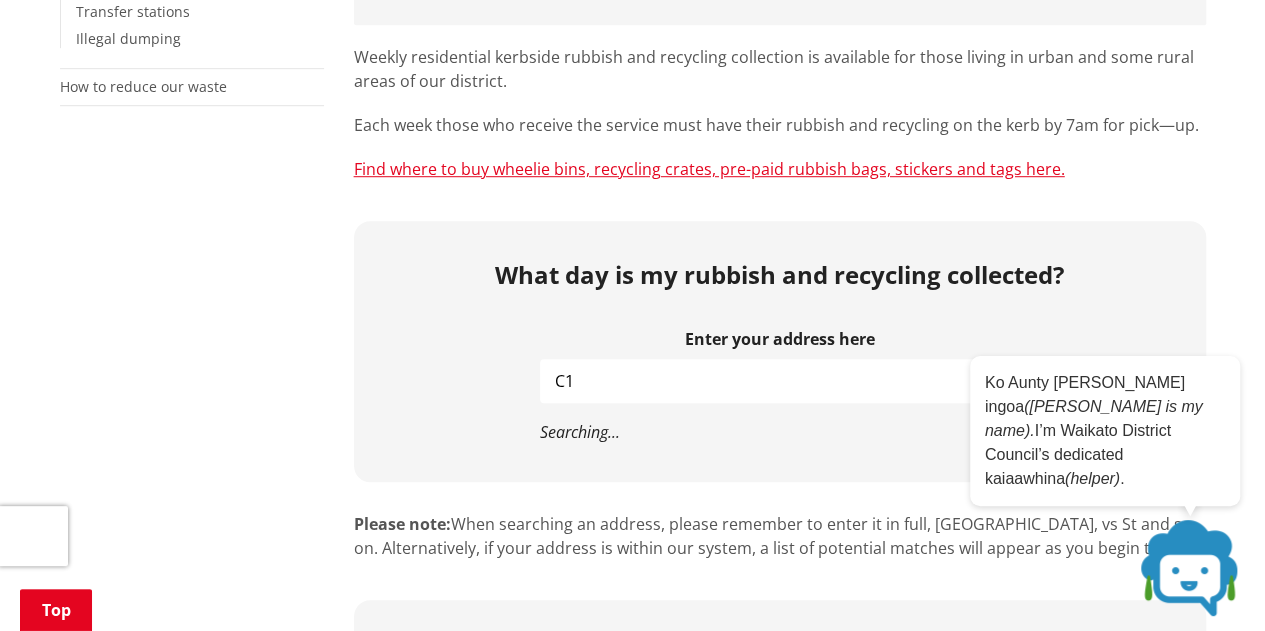 type on "C" 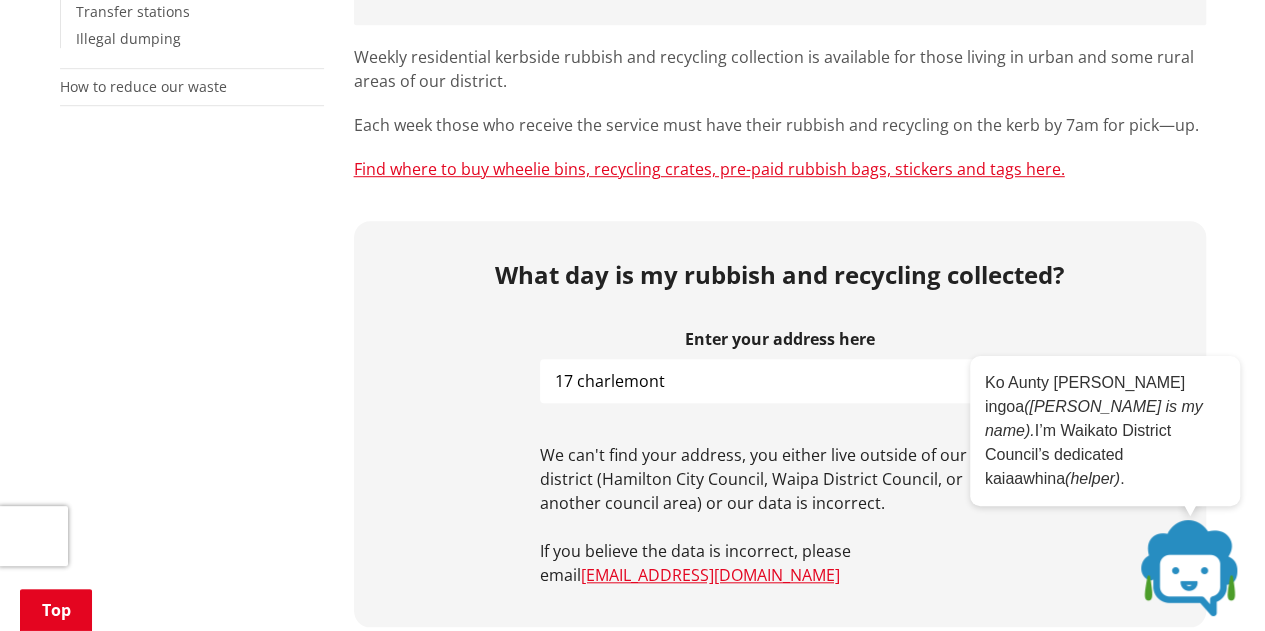 type on "17 charlemont" 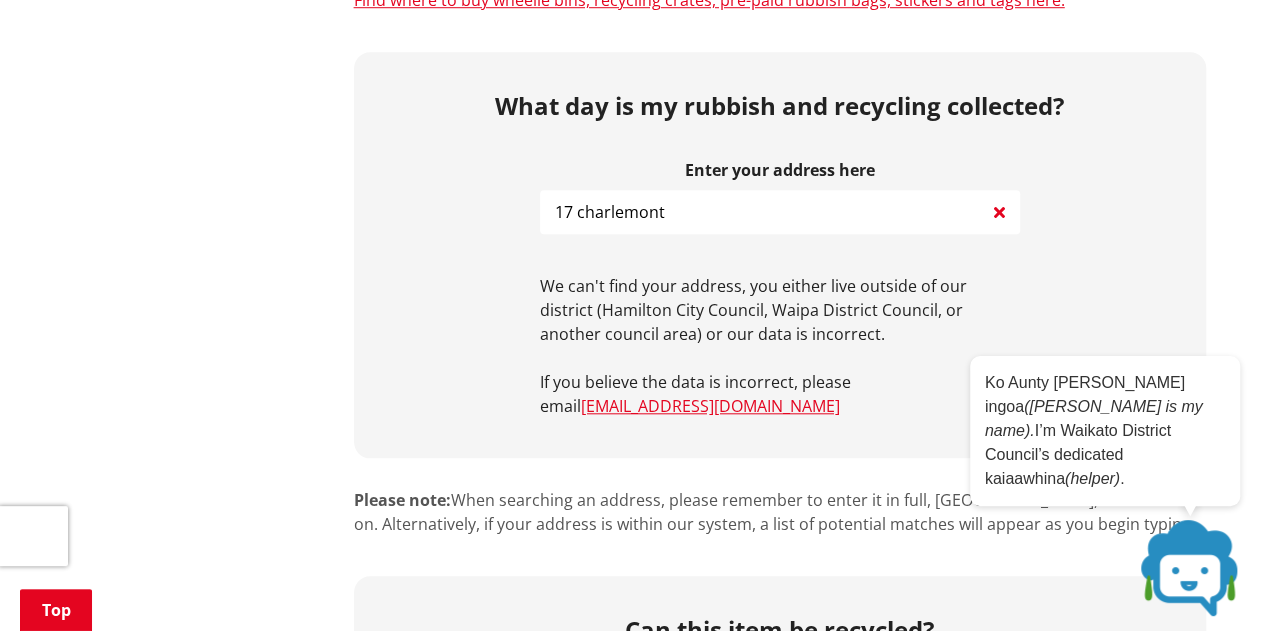 scroll, scrollTop: 800, scrollLeft: 0, axis: vertical 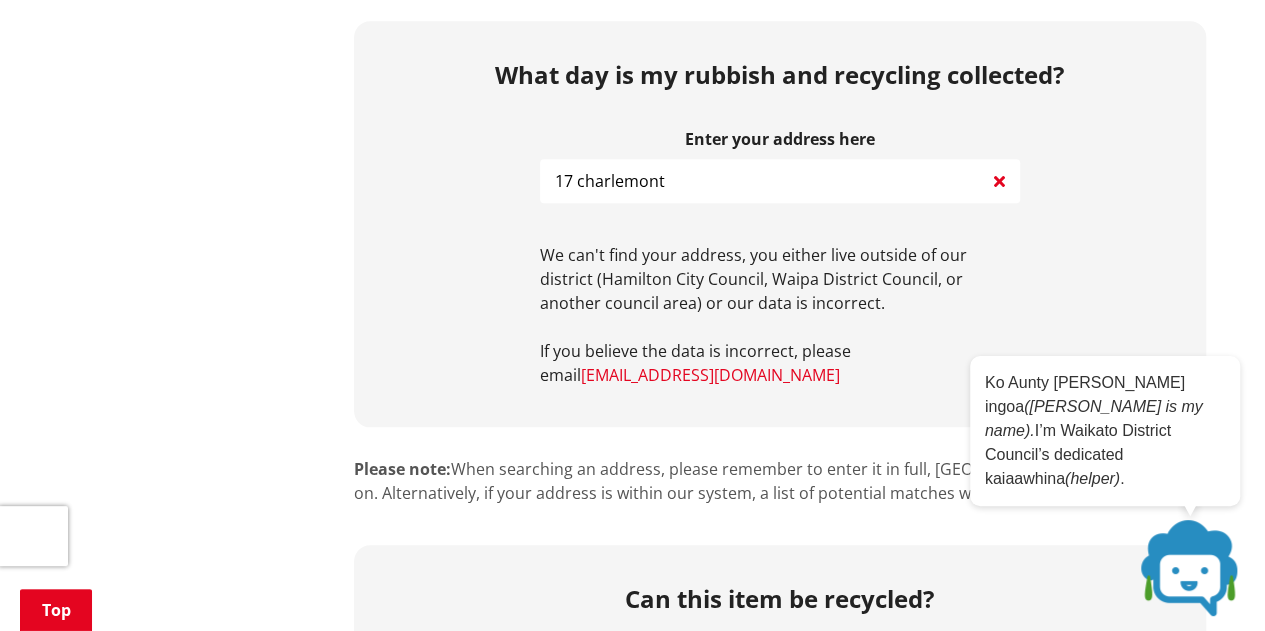 click on "[EMAIL_ADDRESS][DOMAIN_NAME]" at bounding box center [710, 375] 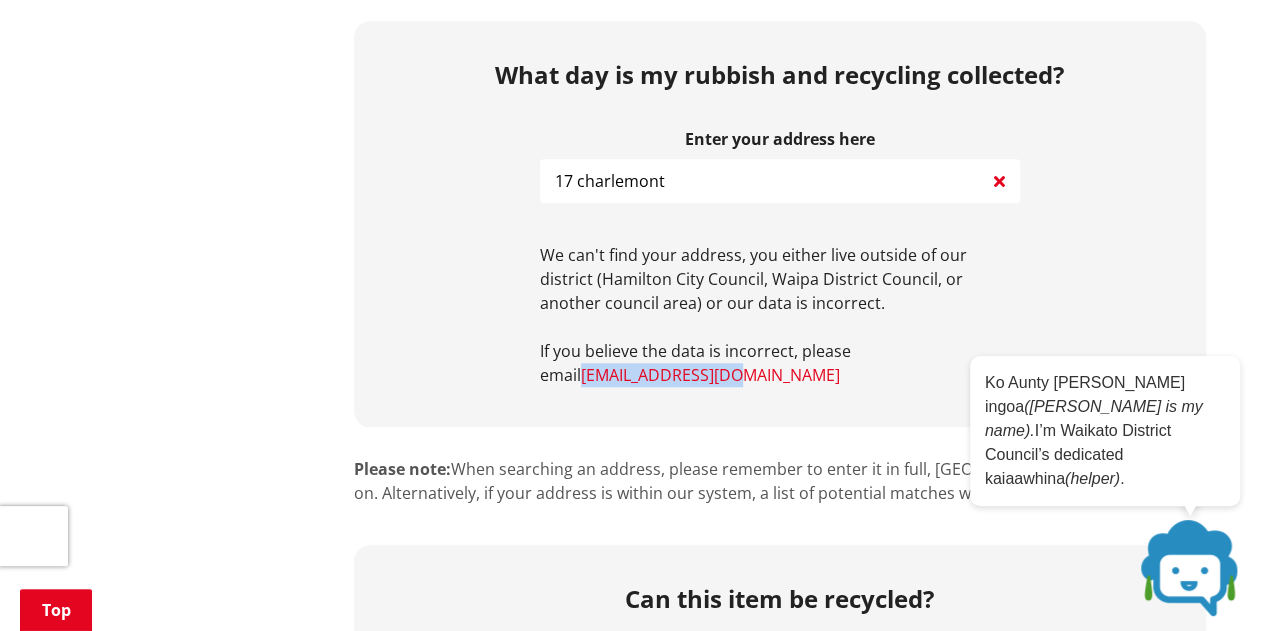 drag, startPoint x: 746, startPoint y: 371, endPoint x: 585, endPoint y: 375, distance: 161.04968 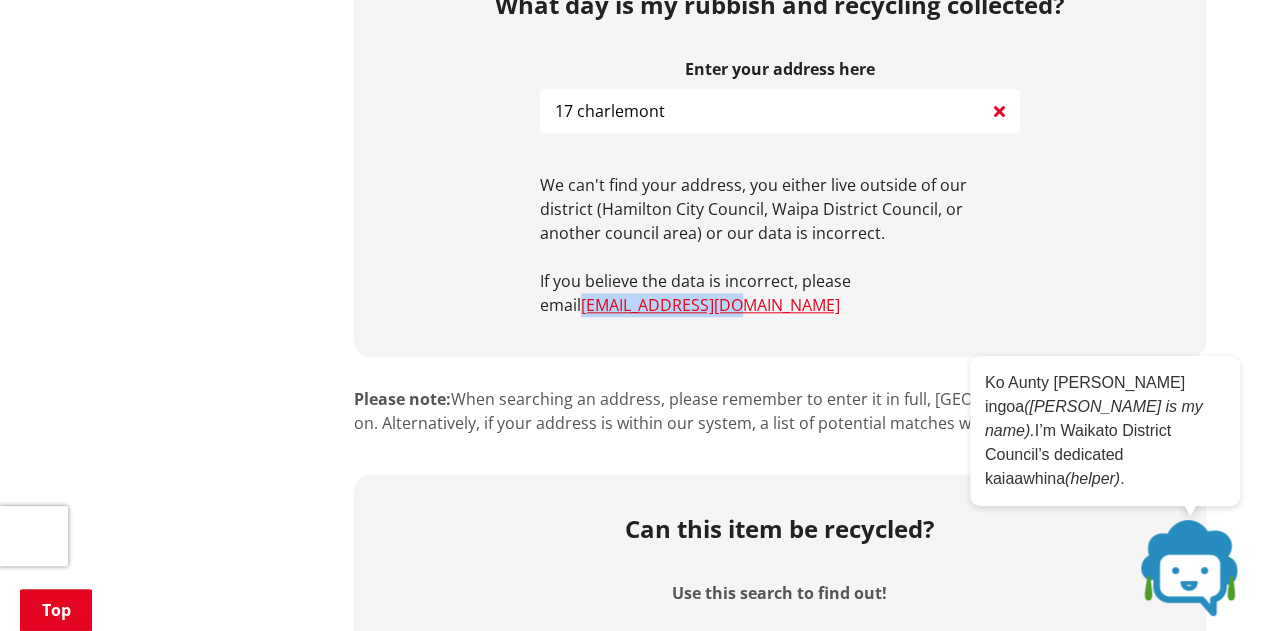 scroll, scrollTop: 900, scrollLeft: 0, axis: vertical 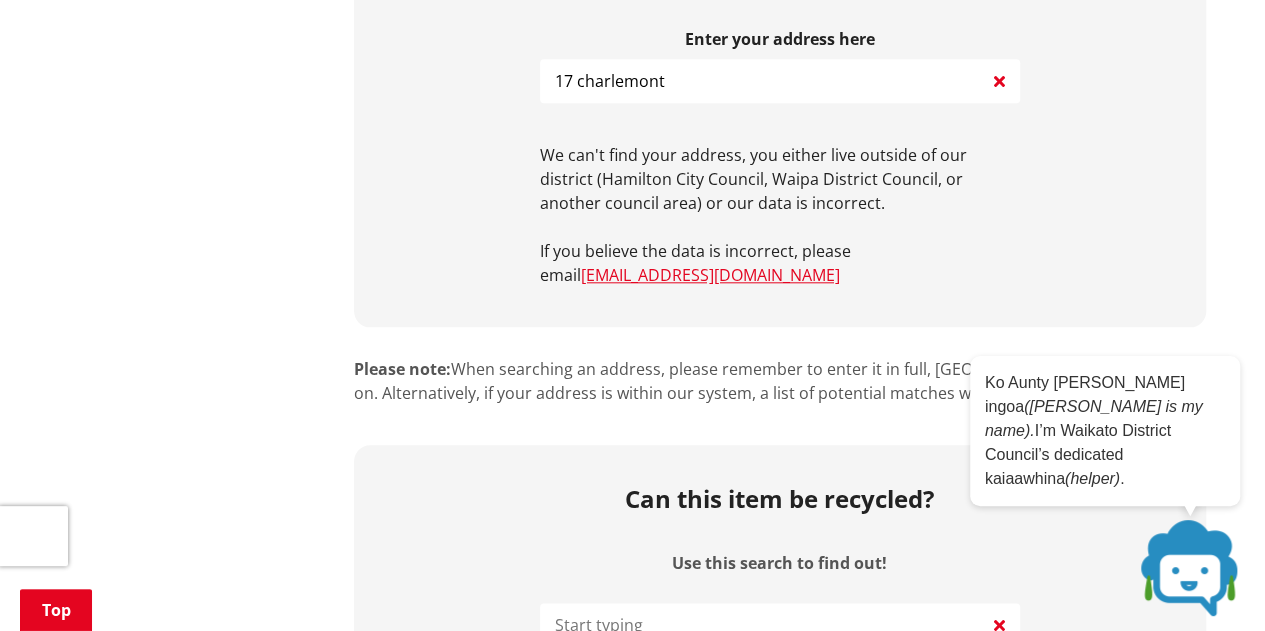 click at bounding box center (1190, 568) 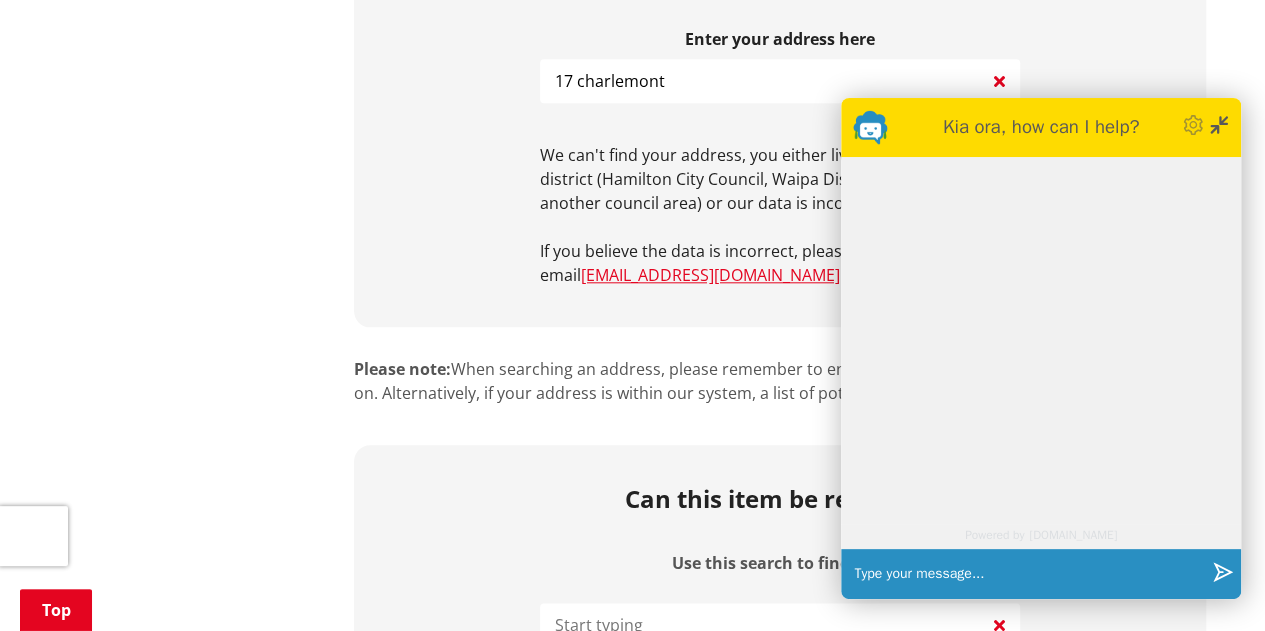 click at bounding box center [1025, 574] 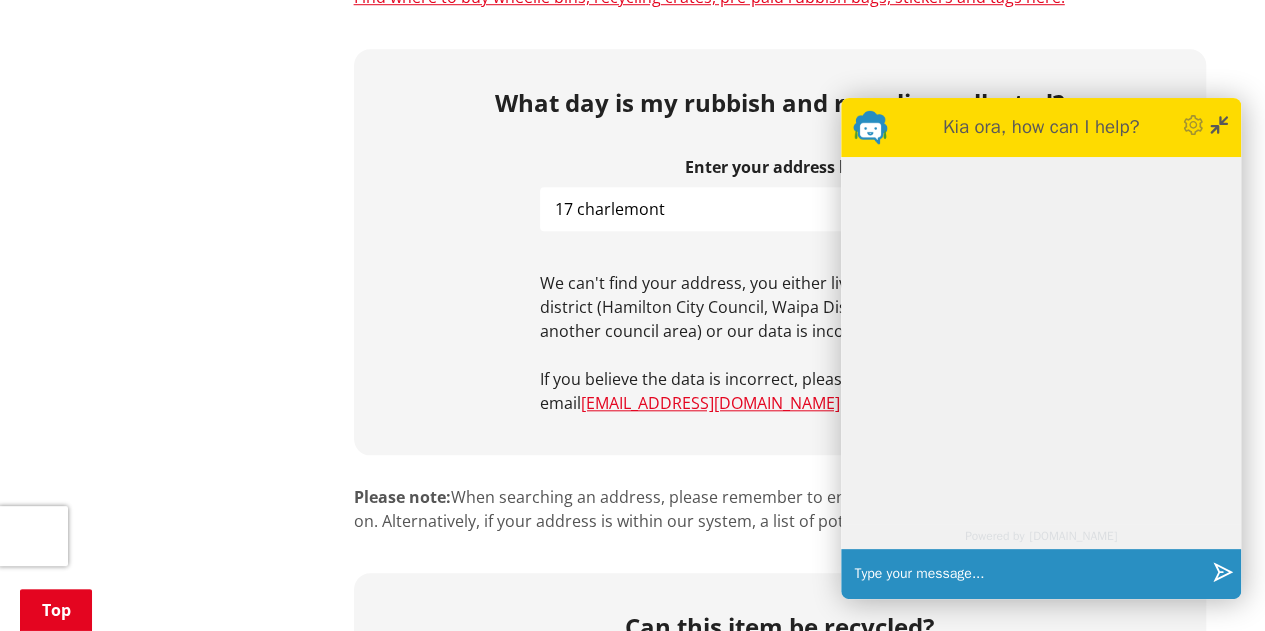 scroll, scrollTop: 800, scrollLeft: 0, axis: vertical 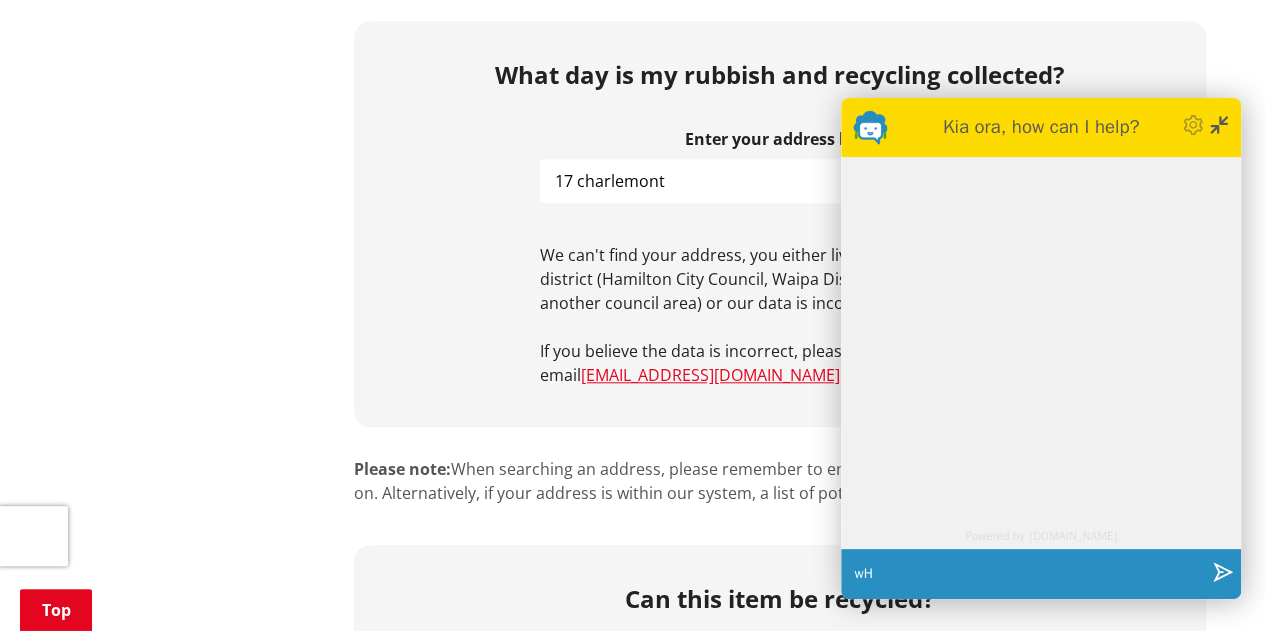 type on "w" 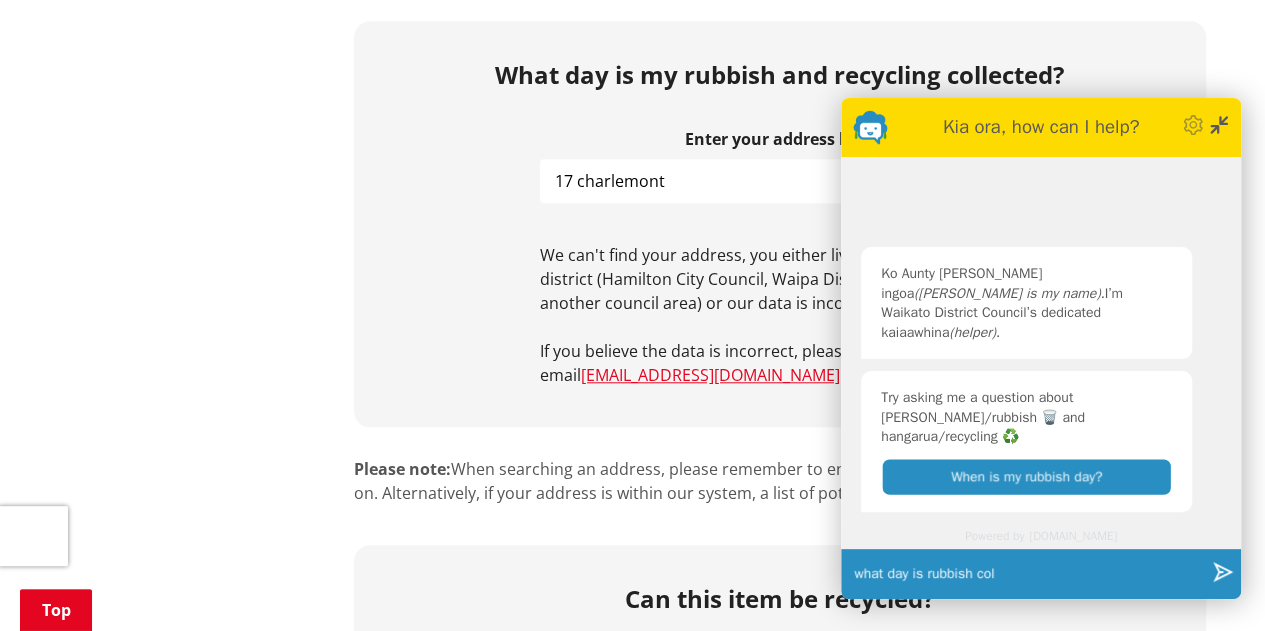 type on "what day is rubbish col" 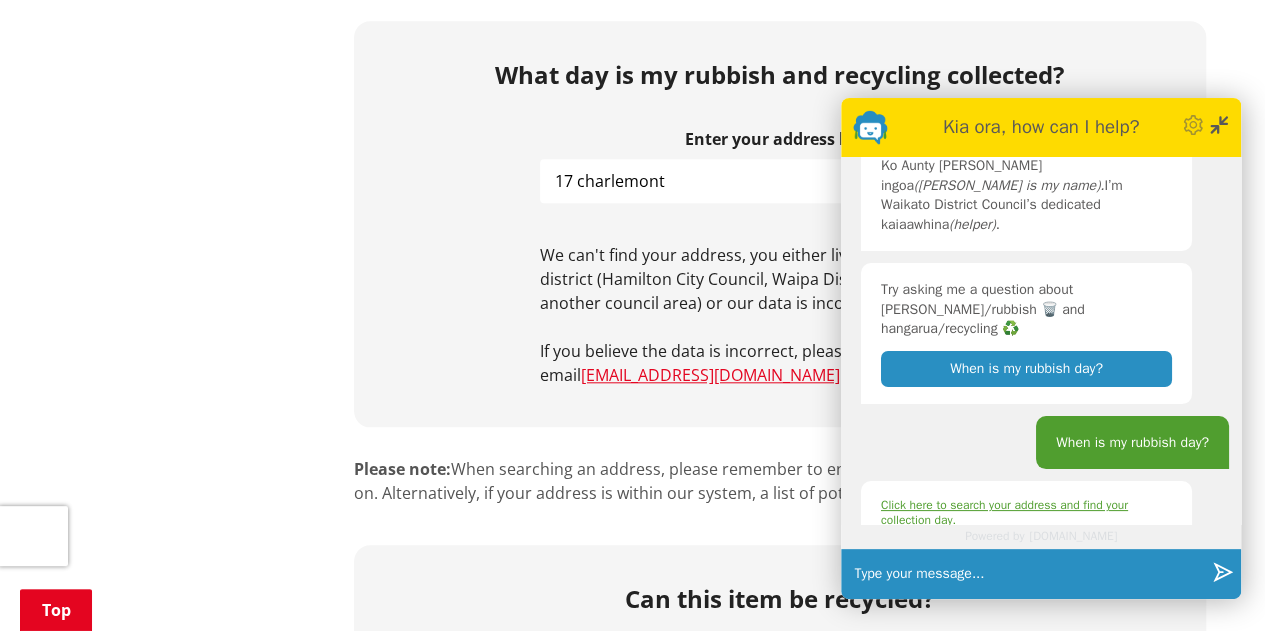 click at bounding box center [1025, 574] 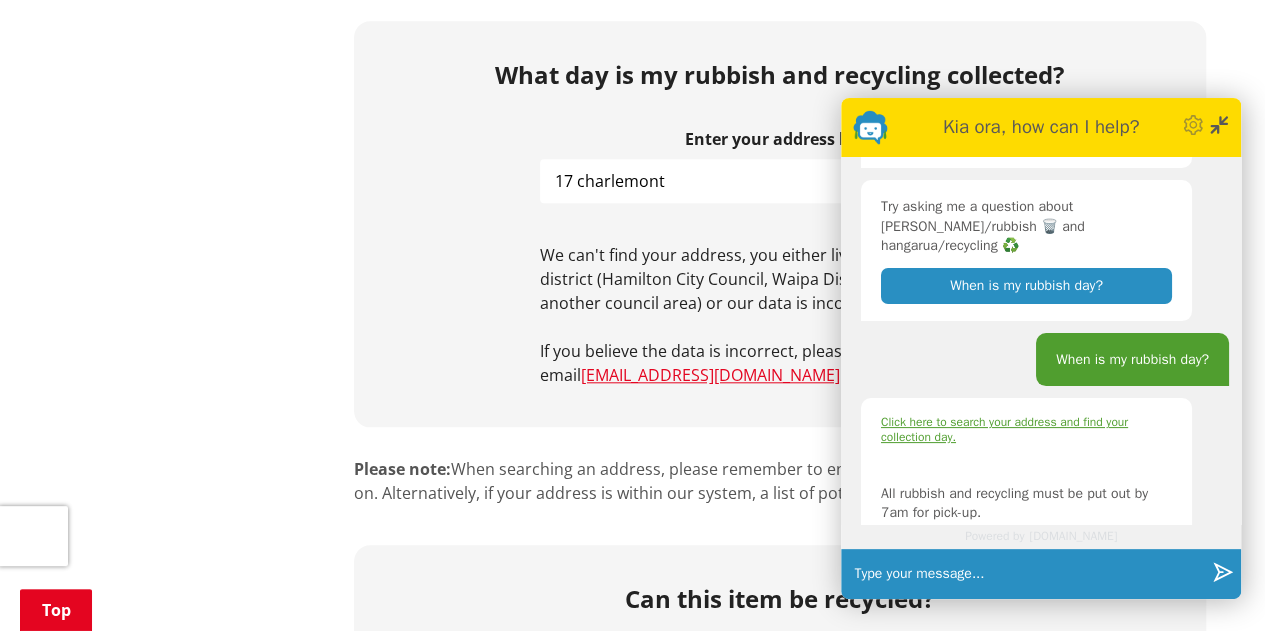 scroll, scrollTop: 166, scrollLeft: 0, axis: vertical 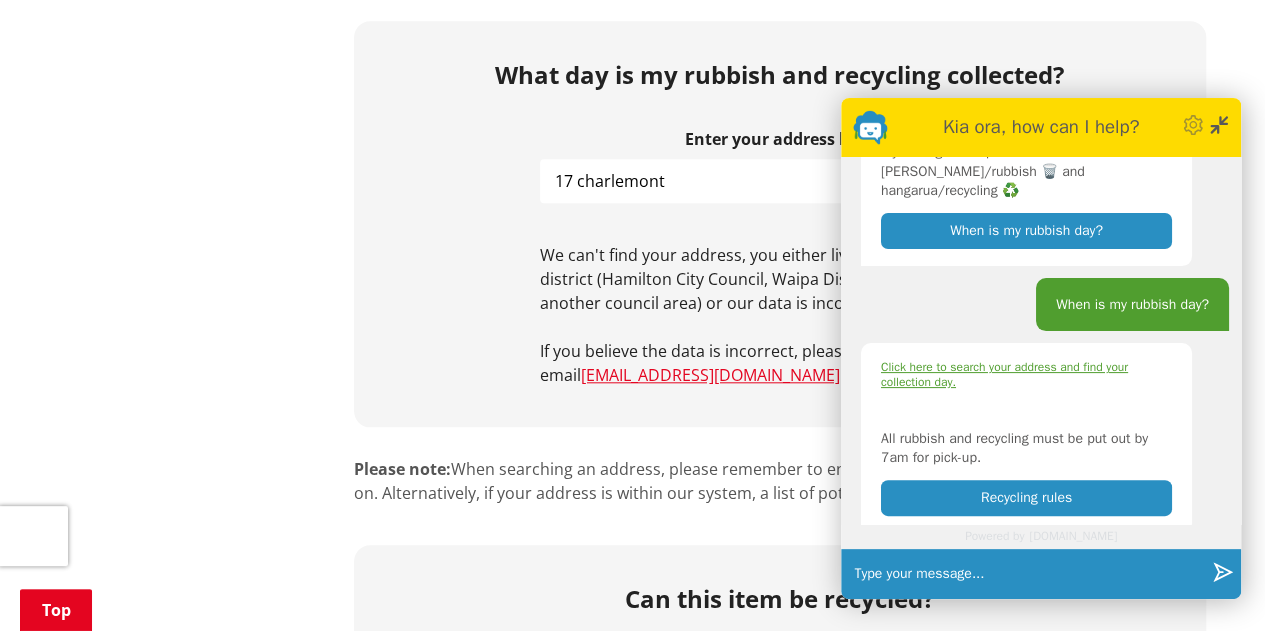 click on "Click here to search your address and find your collection day." at bounding box center [1004, 374] 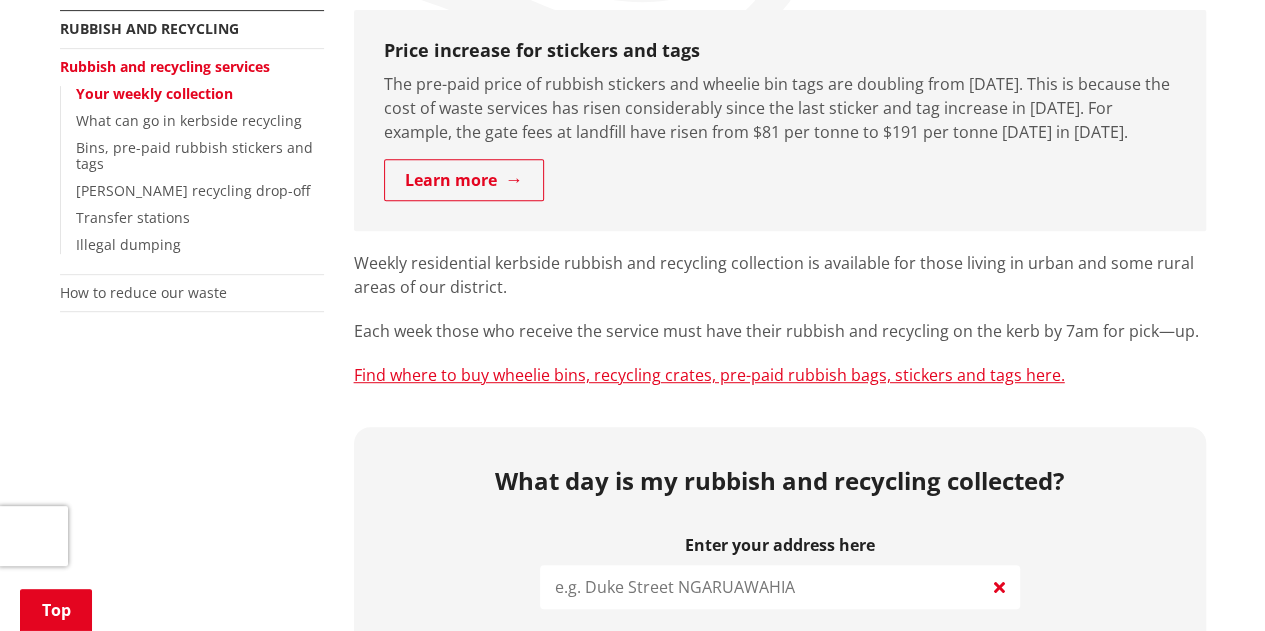 scroll, scrollTop: 500, scrollLeft: 0, axis: vertical 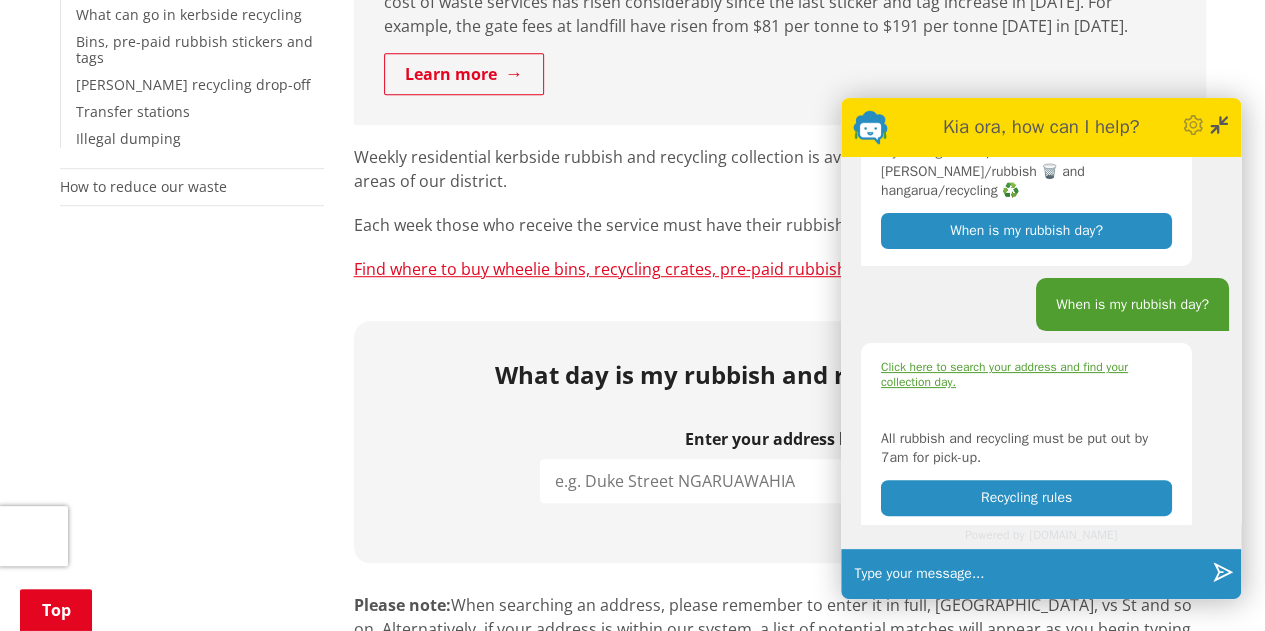click at bounding box center (1025, 574) 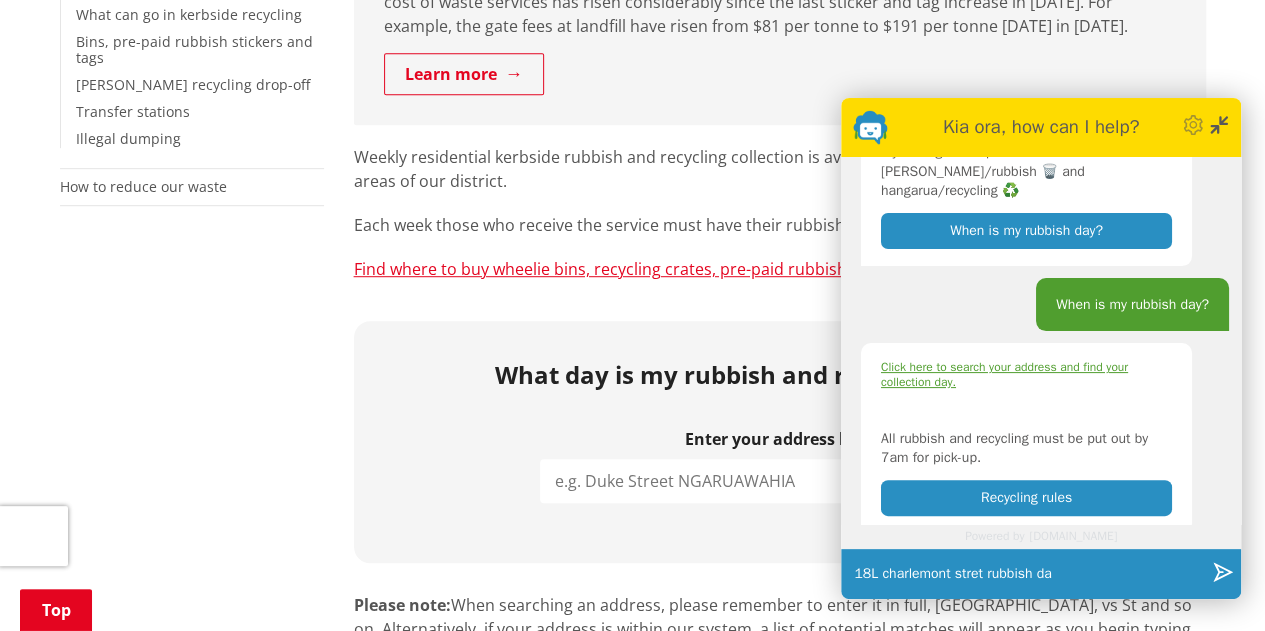 type on "18L charlemont stret rubbish day" 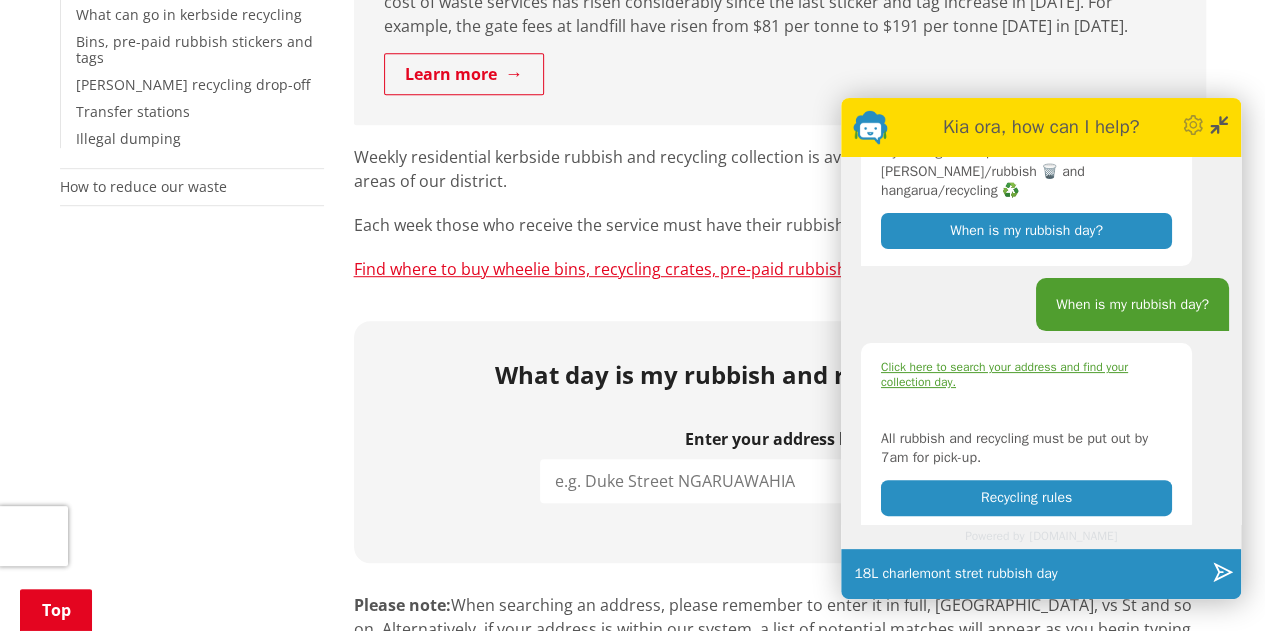 type 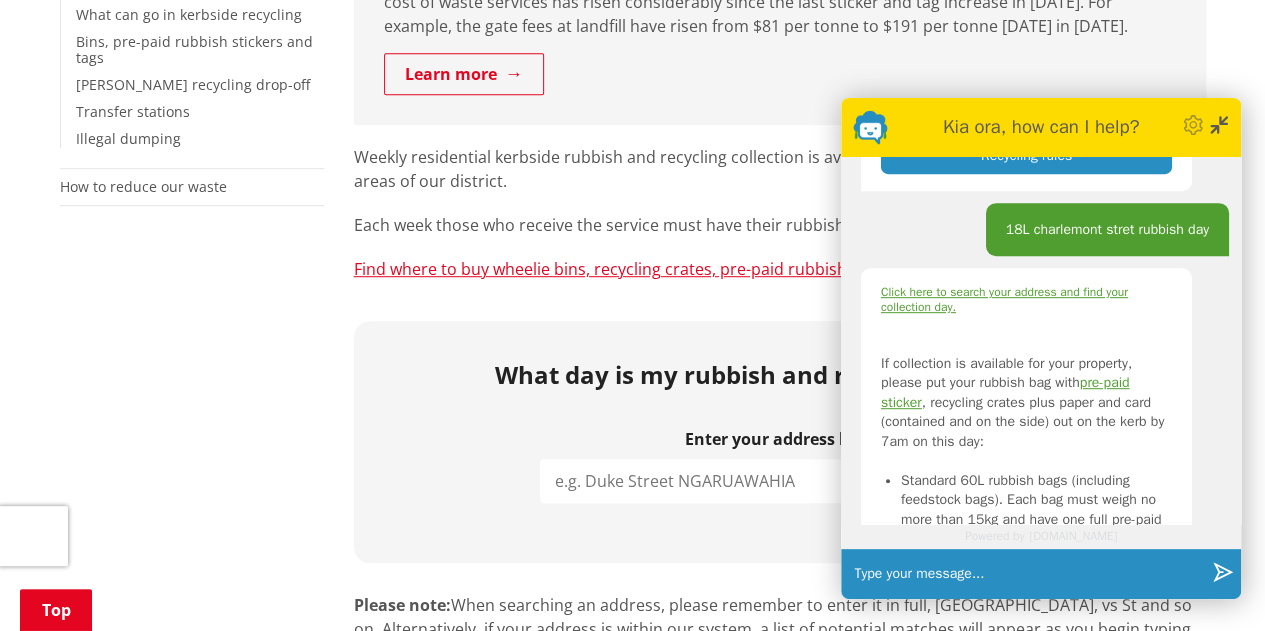 scroll, scrollTop: 552, scrollLeft: 0, axis: vertical 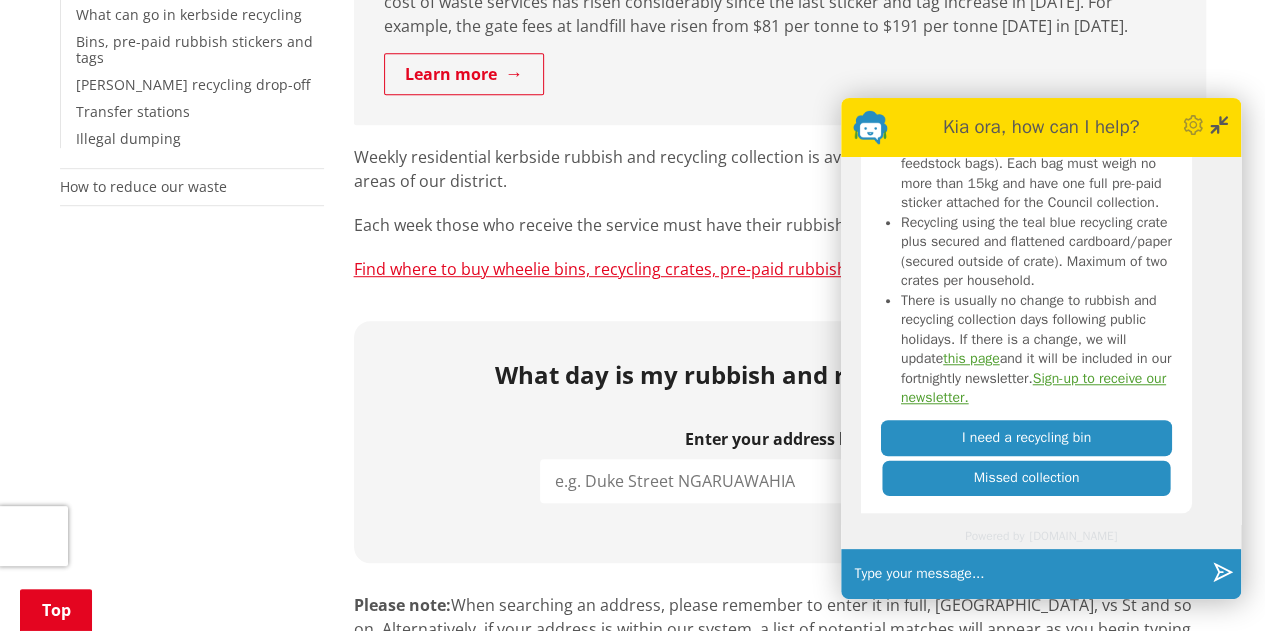 click on "Missed collection" at bounding box center (1026, 477) 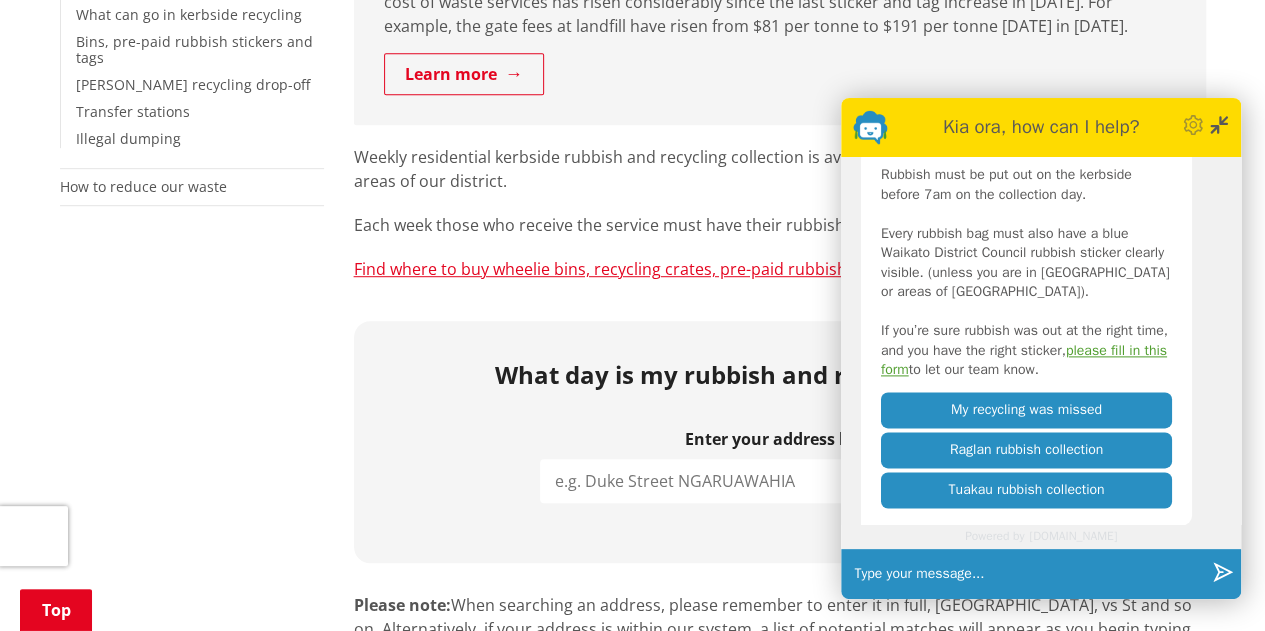 scroll, scrollTop: 1318, scrollLeft: 0, axis: vertical 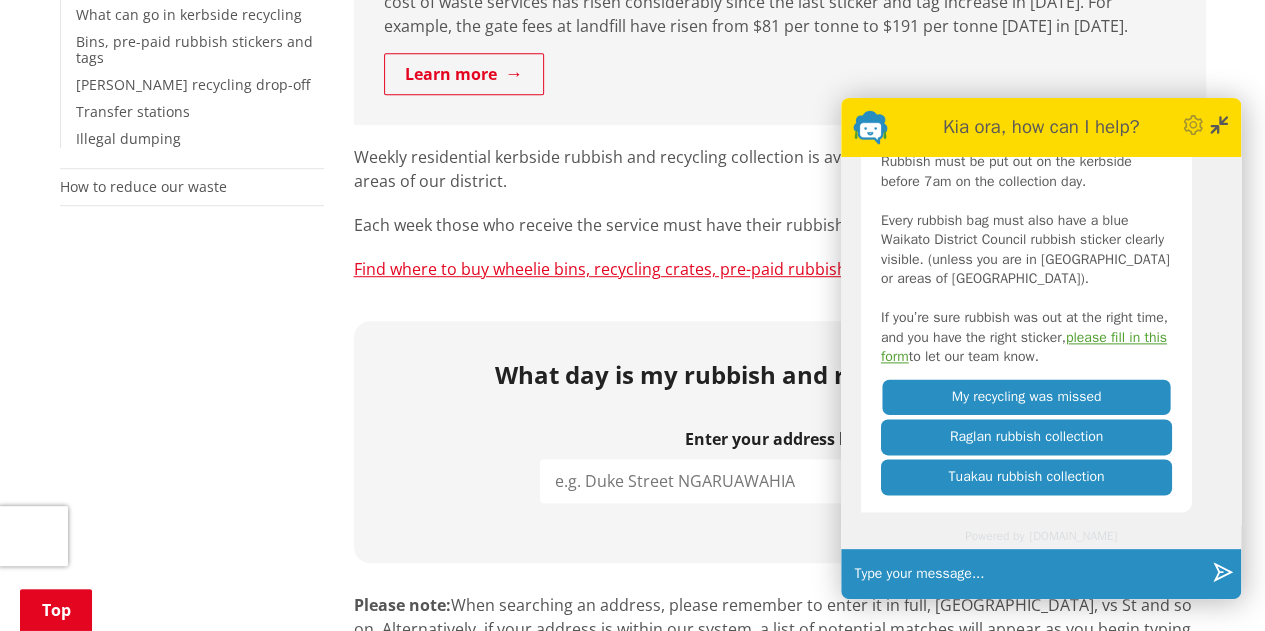 click on "My recycling was missed" at bounding box center (1026, 396) 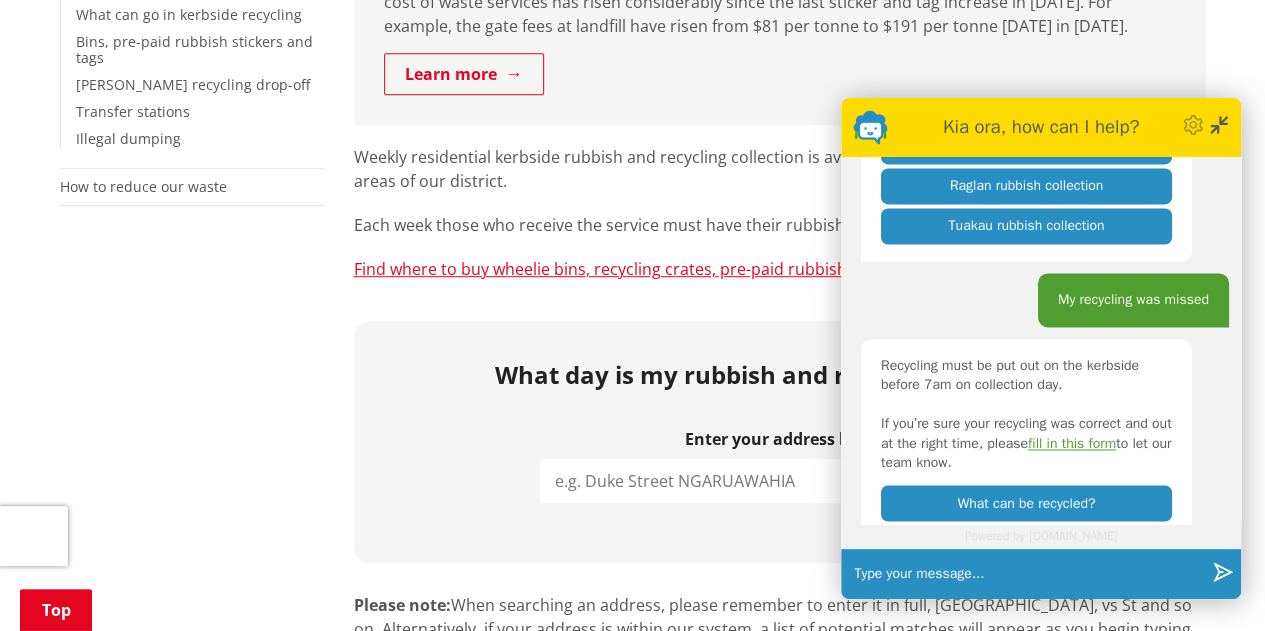 scroll, scrollTop: 1634, scrollLeft: 0, axis: vertical 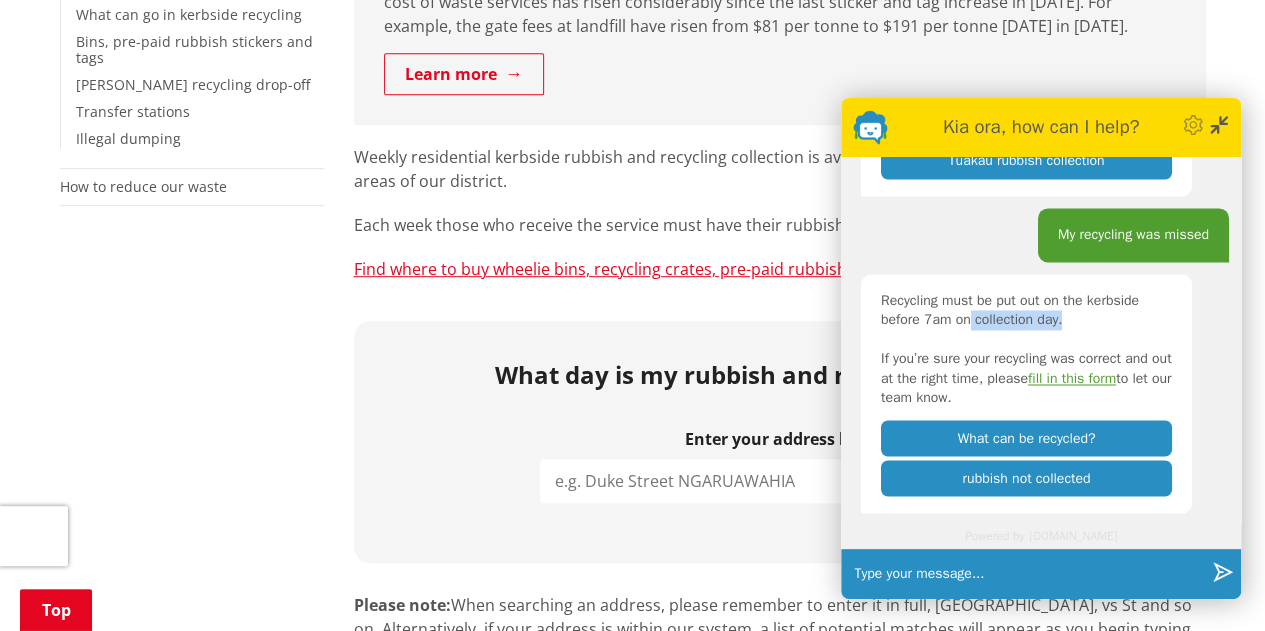 drag, startPoint x: 1065, startPoint y: 319, endPoint x: 973, endPoint y: 315, distance: 92.086914 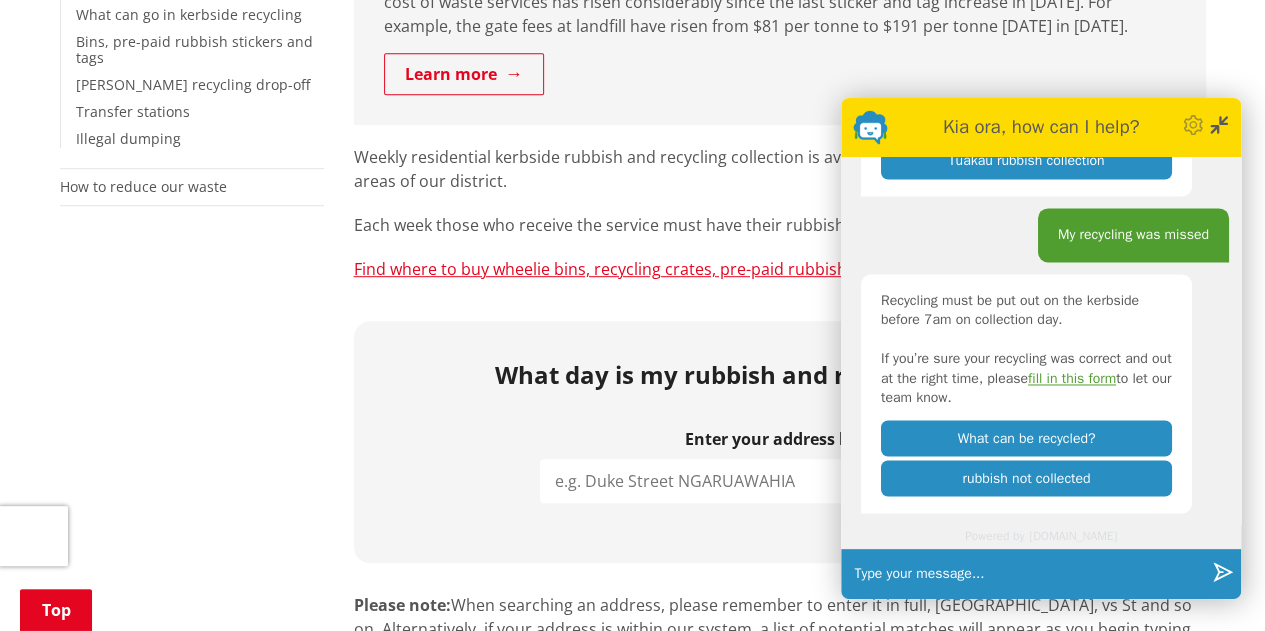 click 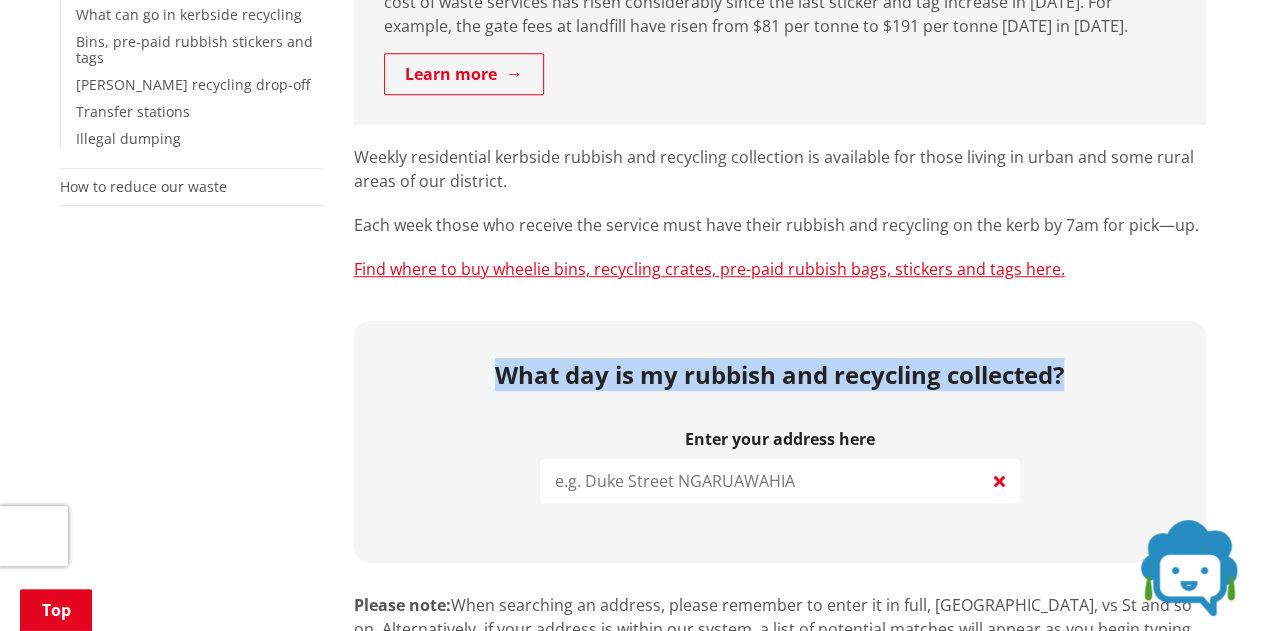 drag, startPoint x: 1080, startPoint y: 365, endPoint x: 466, endPoint y: 371, distance: 614.0293 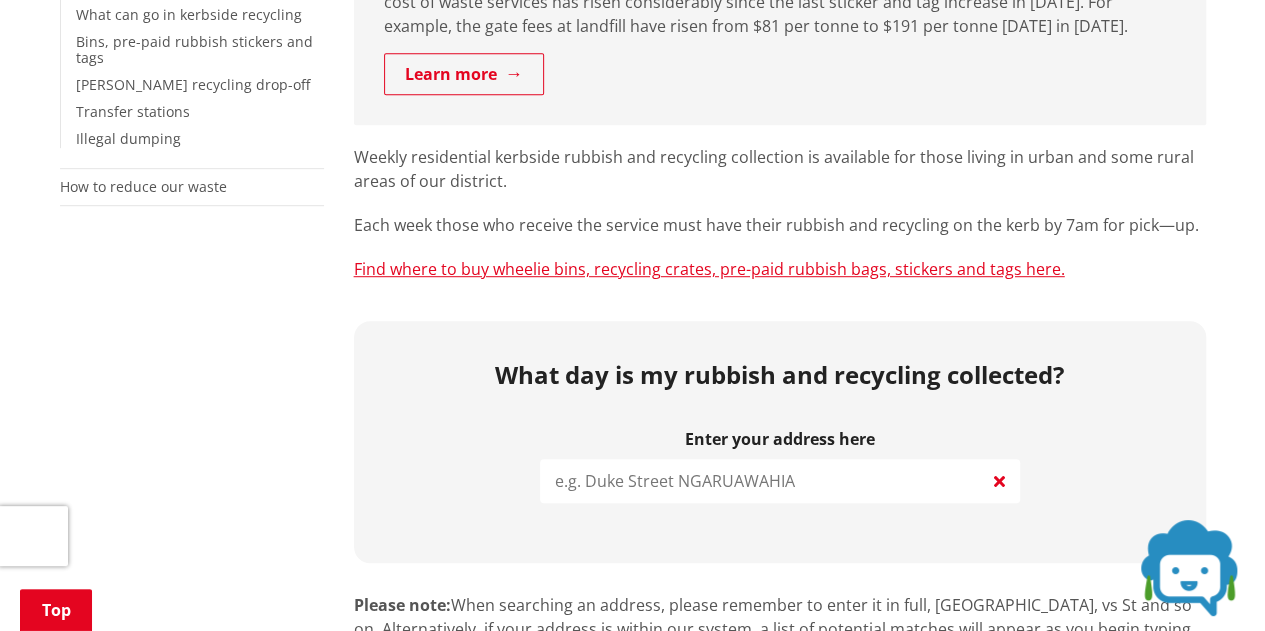 click at bounding box center (780, 481) 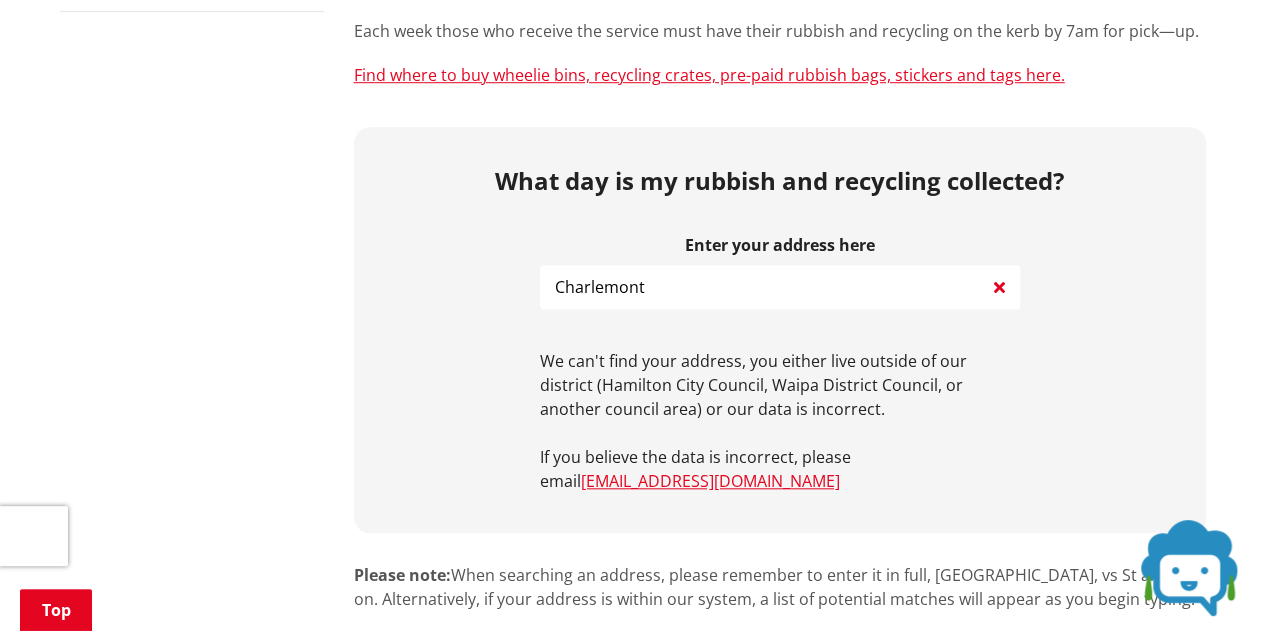 scroll, scrollTop: 700, scrollLeft: 0, axis: vertical 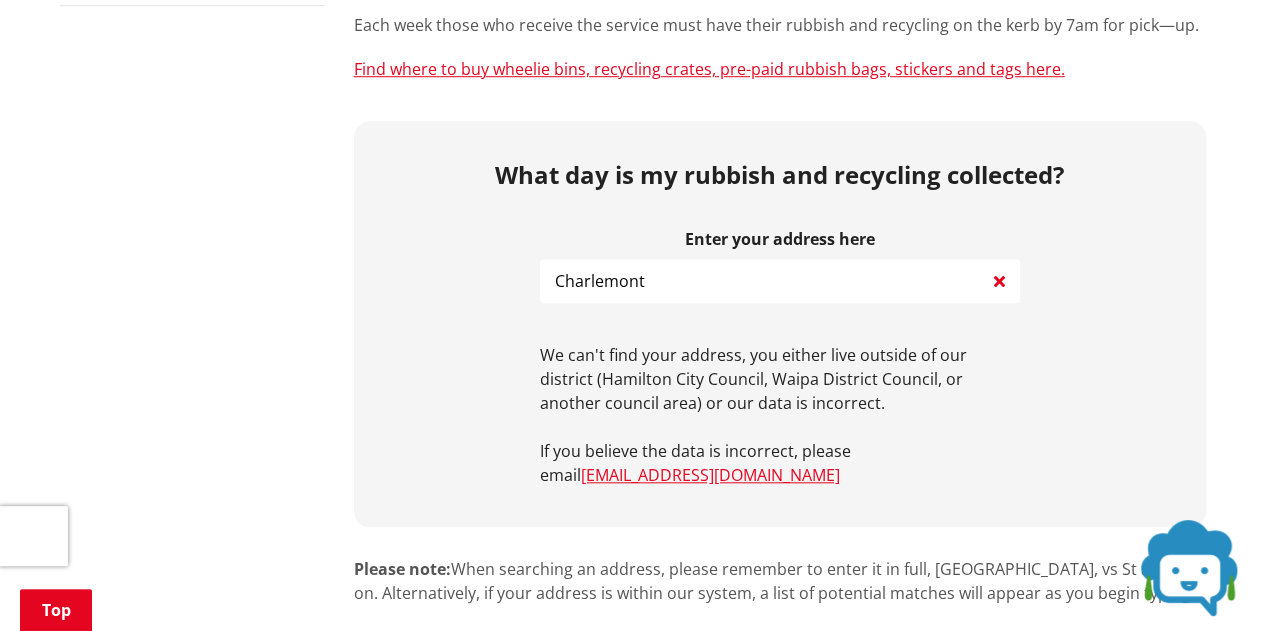 type on "Charlemont" 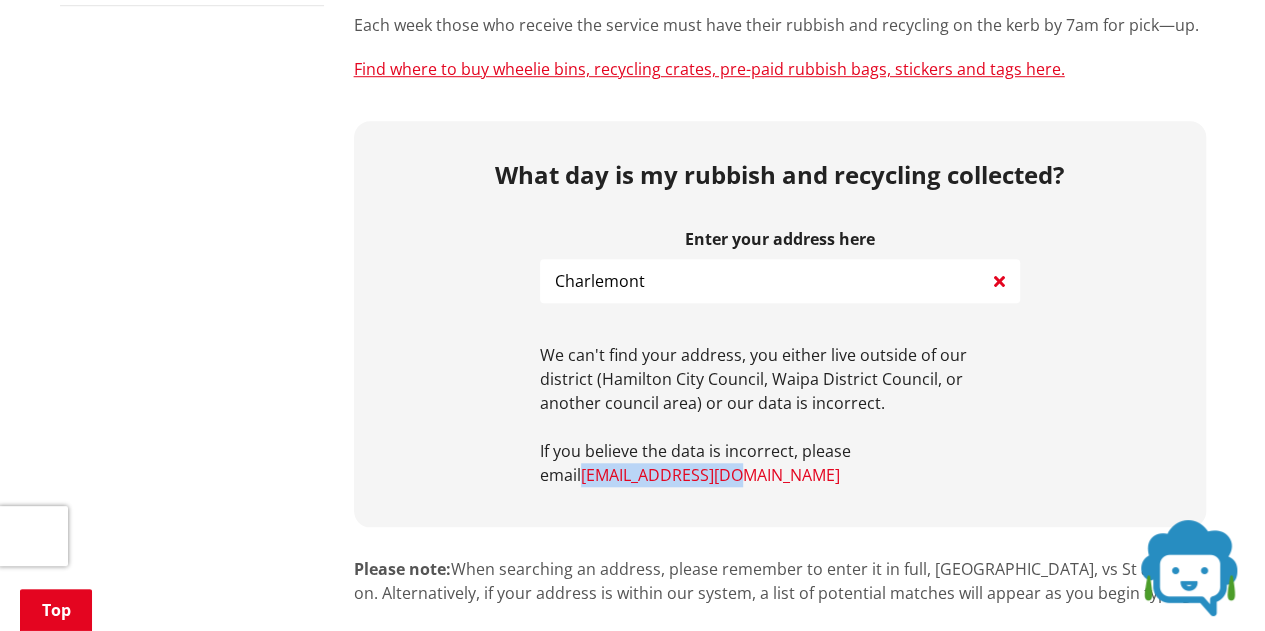 drag, startPoint x: 735, startPoint y: 478, endPoint x: 585, endPoint y: 474, distance: 150.05333 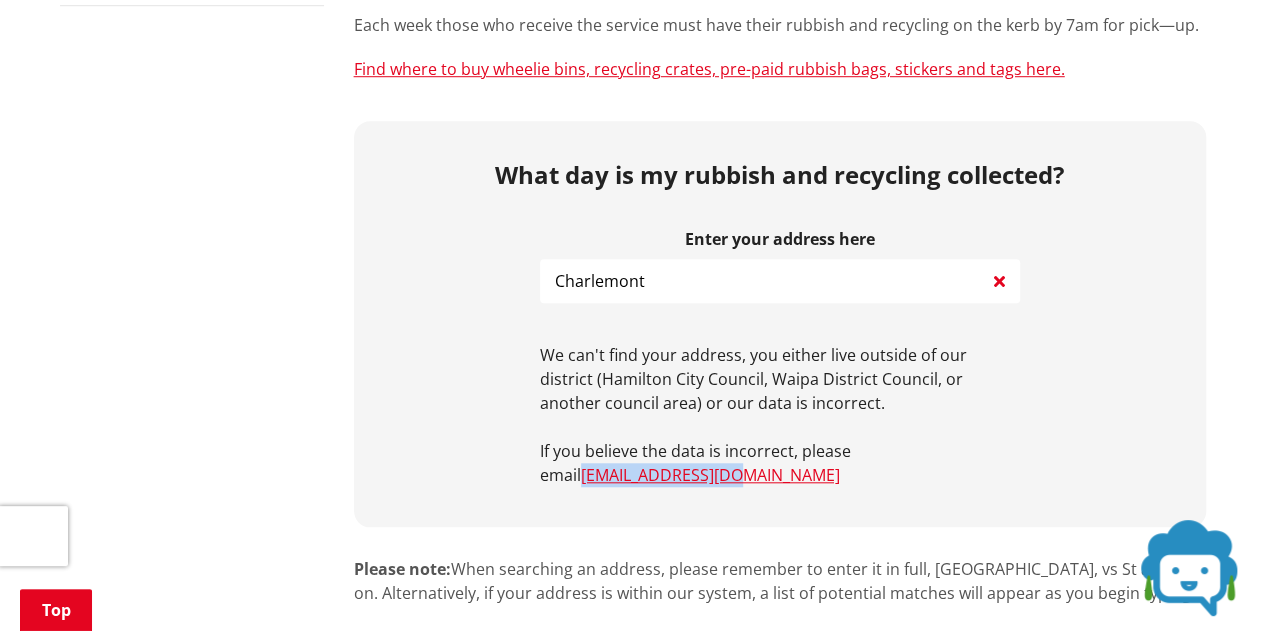 copy on "[EMAIL_ADDRESS][DOMAIN_NAME]" 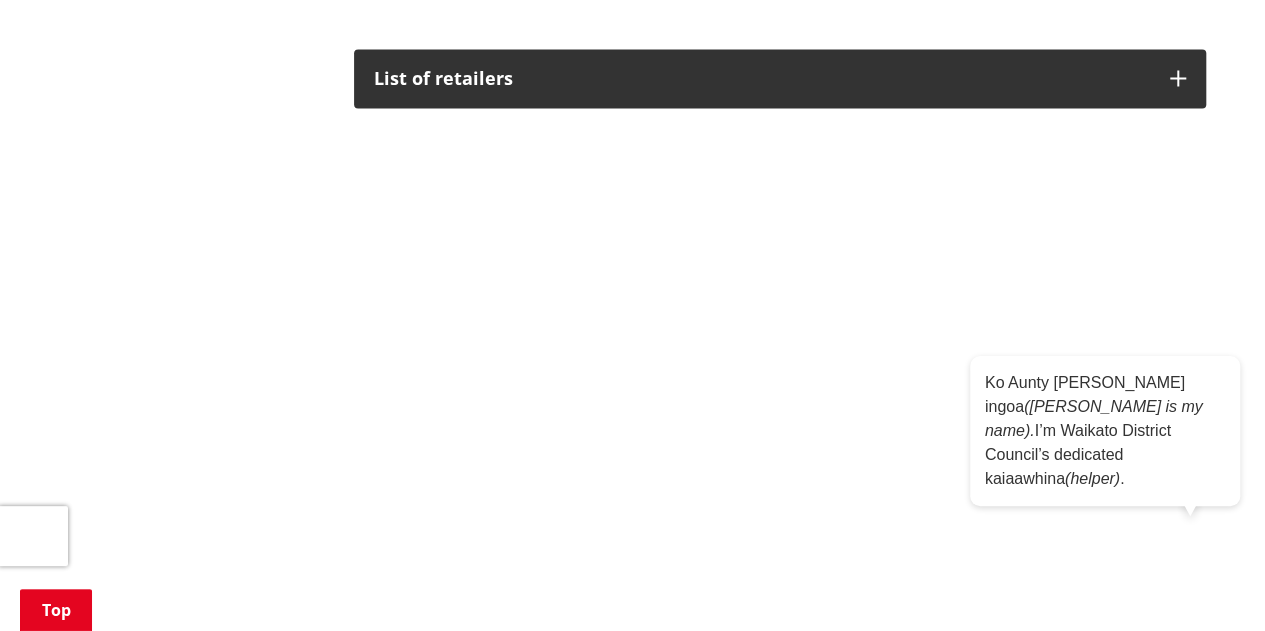 scroll, scrollTop: 1900, scrollLeft: 0, axis: vertical 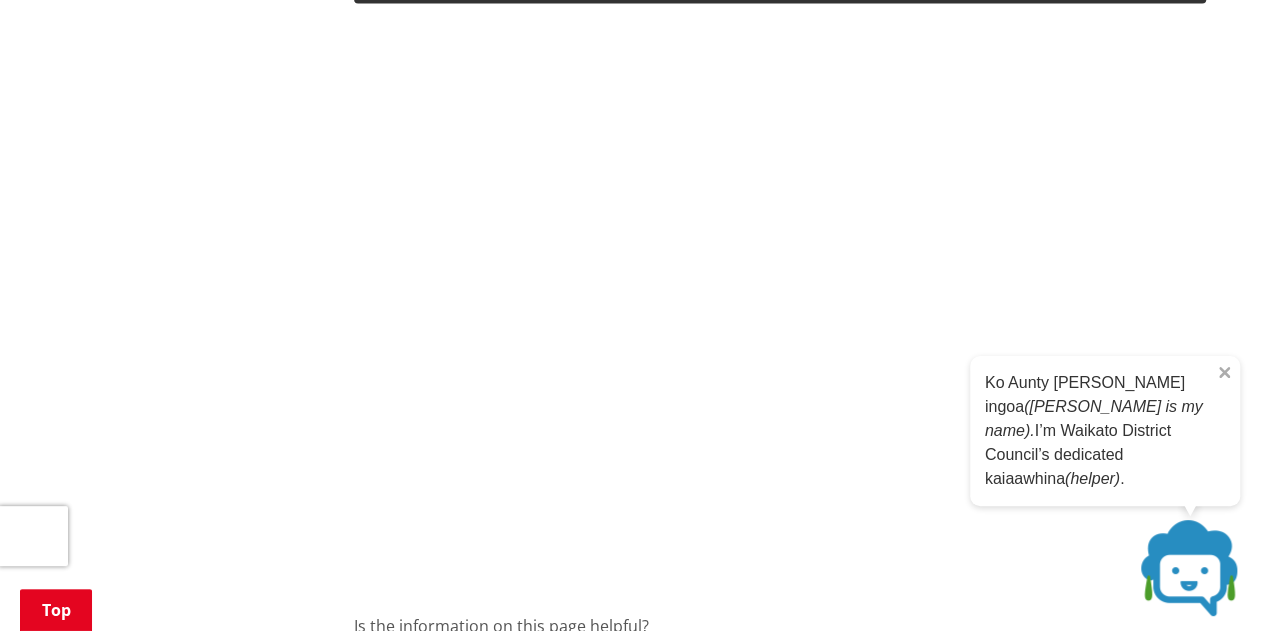 click 